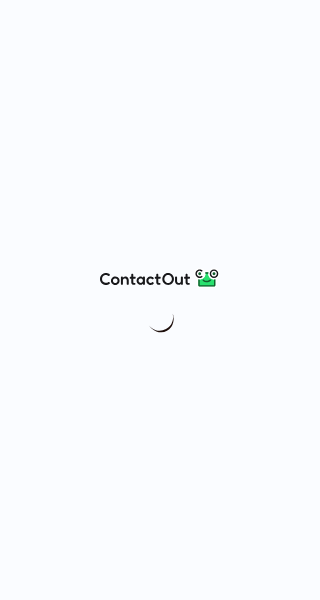 scroll, scrollTop: 0, scrollLeft: 0, axis: both 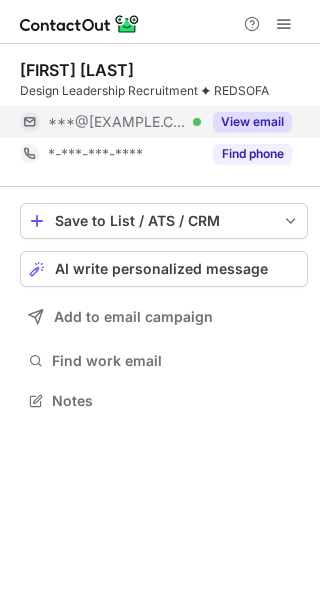 click on "View email" at bounding box center [252, 122] 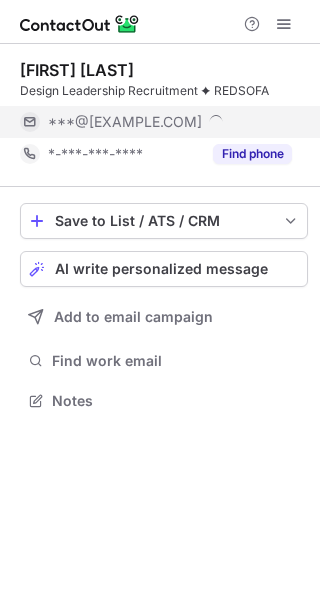 scroll, scrollTop: 10, scrollLeft: 10, axis: both 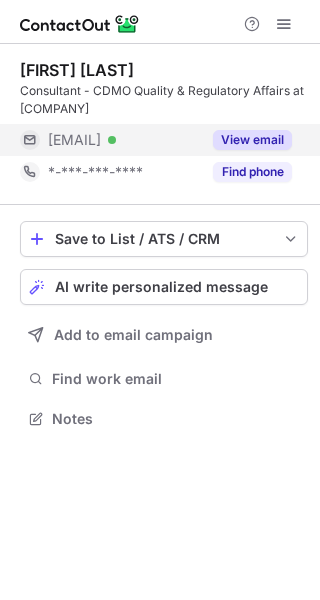 click on "View email" at bounding box center [252, 140] 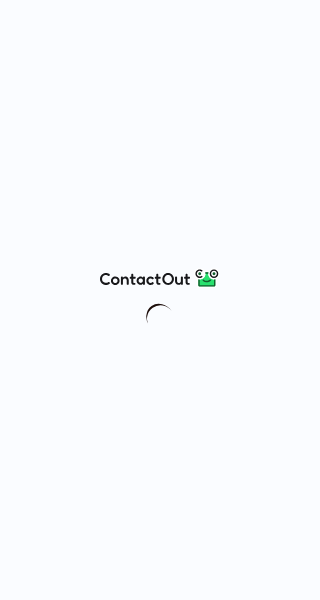scroll, scrollTop: 0, scrollLeft: 0, axis: both 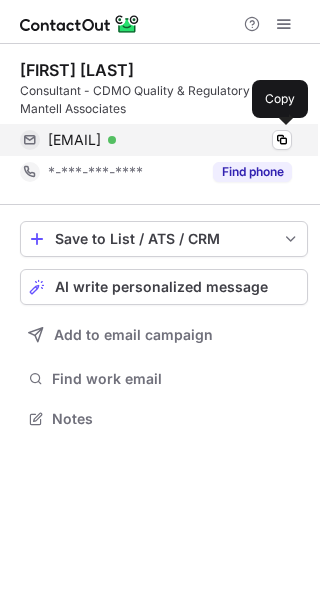 drag, startPoint x: 45, startPoint y: 132, endPoint x: 113, endPoint y: 129, distance: 68.06615 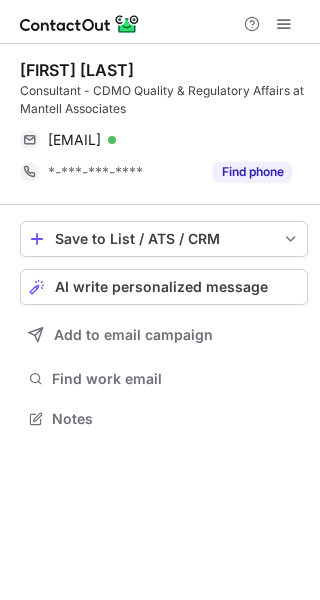 copy on "annelesse" 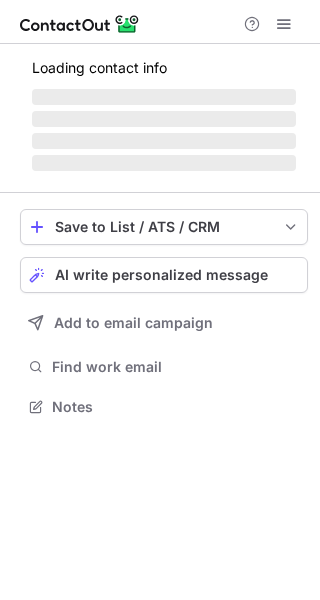 scroll, scrollTop: 0, scrollLeft: 0, axis: both 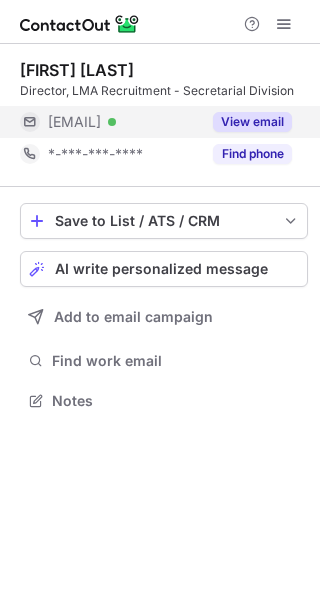 click on "View email" at bounding box center (252, 122) 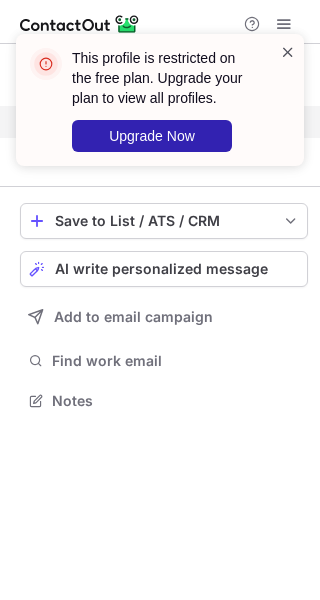 click at bounding box center [288, 52] 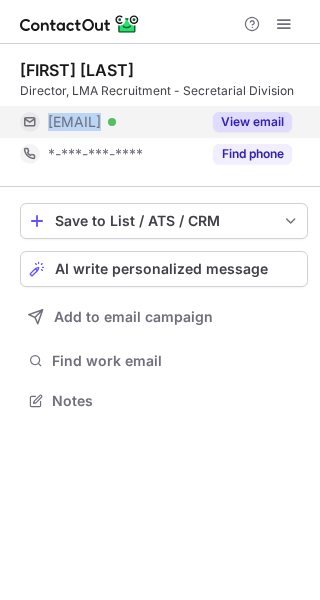 drag, startPoint x: 46, startPoint y: 116, endPoint x: 191, endPoint y: 121, distance: 145.08618 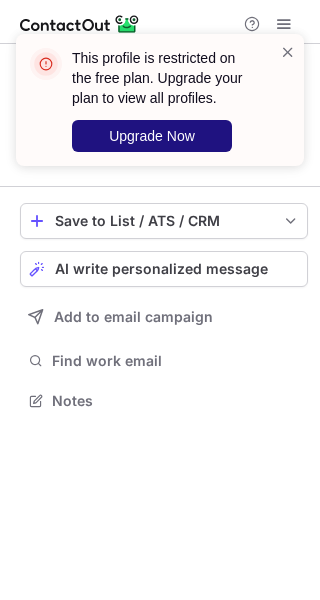 copy on "***@lmarecruitment.com" 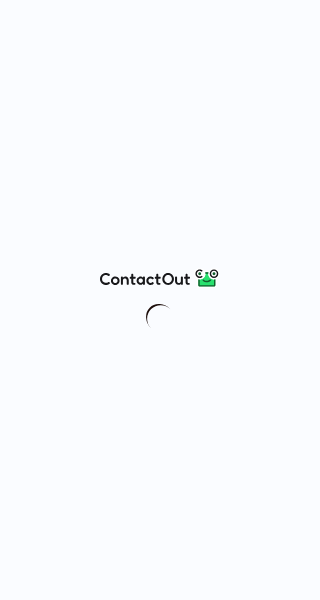 scroll, scrollTop: 0, scrollLeft: 0, axis: both 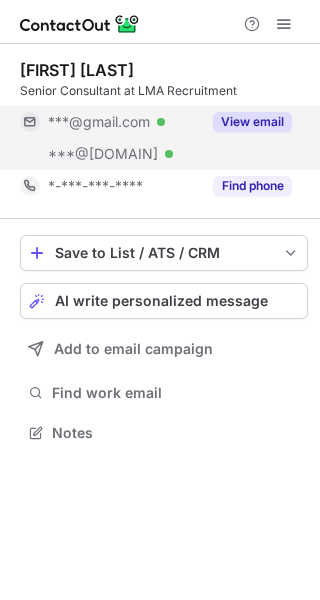 click on "View email" at bounding box center (252, 122) 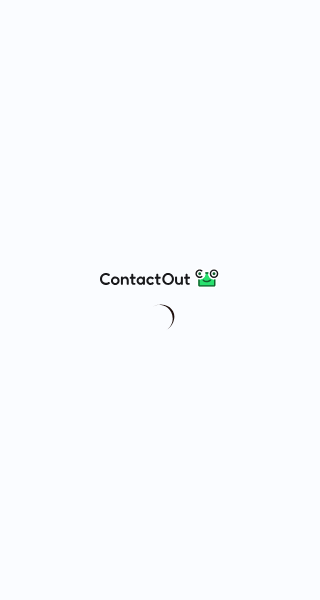 scroll, scrollTop: 0, scrollLeft: 0, axis: both 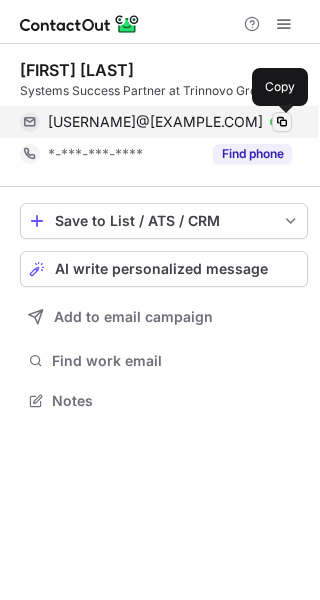 click at bounding box center (282, 122) 